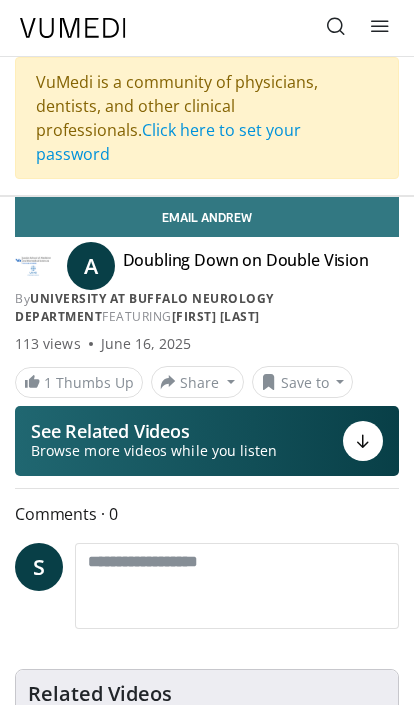 scroll, scrollTop: 0, scrollLeft: 0, axis: both 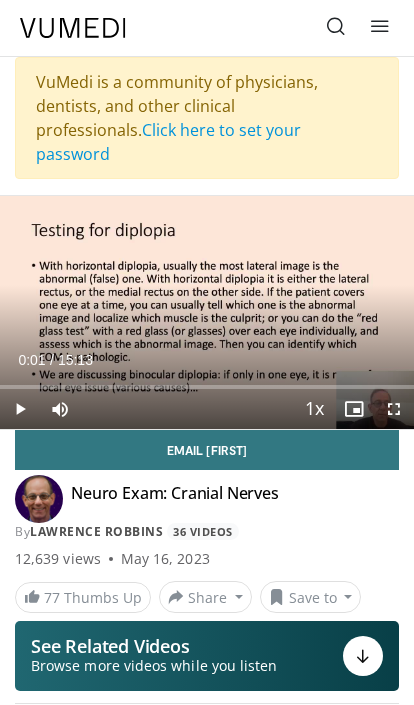 click at bounding box center (20, 409) 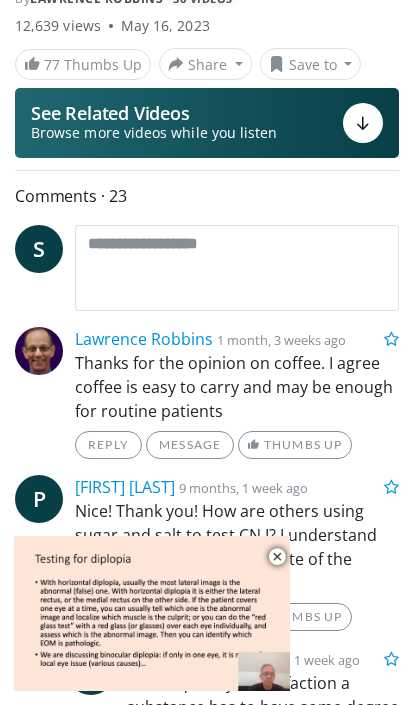 scroll, scrollTop: 0, scrollLeft: 0, axis: both 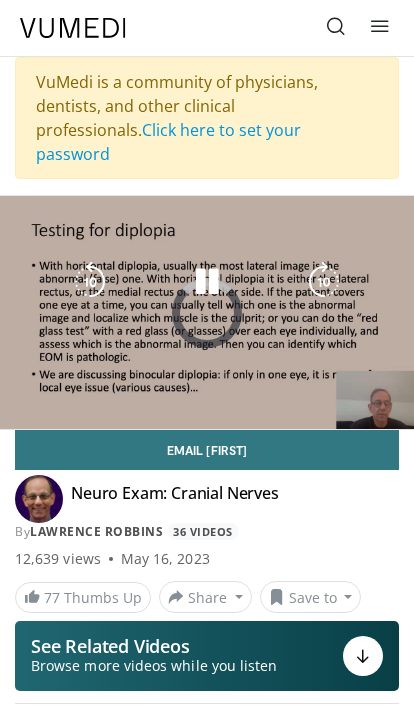 click at bounding box center (20, 449) 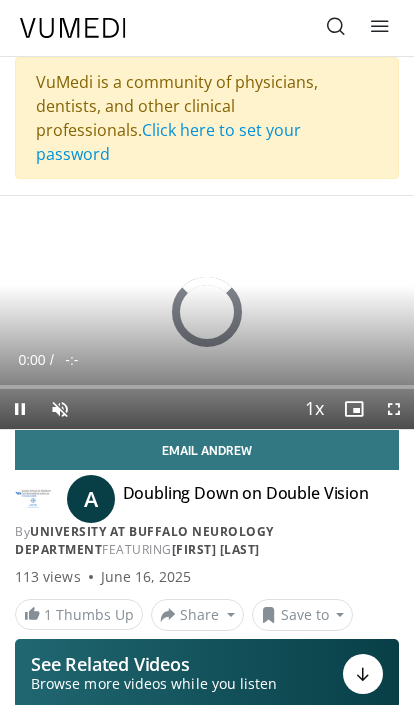 scroll, scrollTop: 0, scrollLeft: 0, axis: both 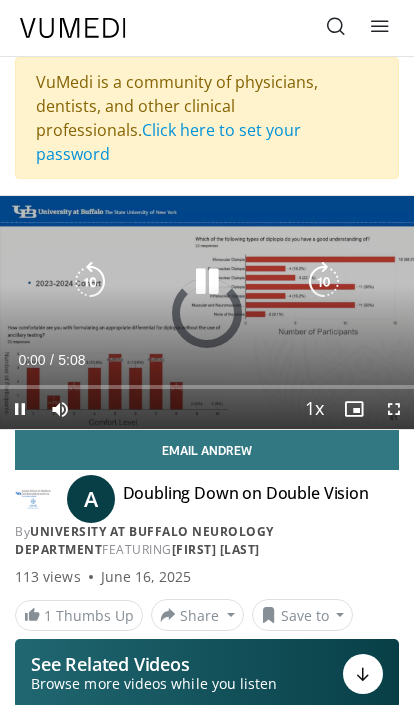 click at bounding box center [207, 282] 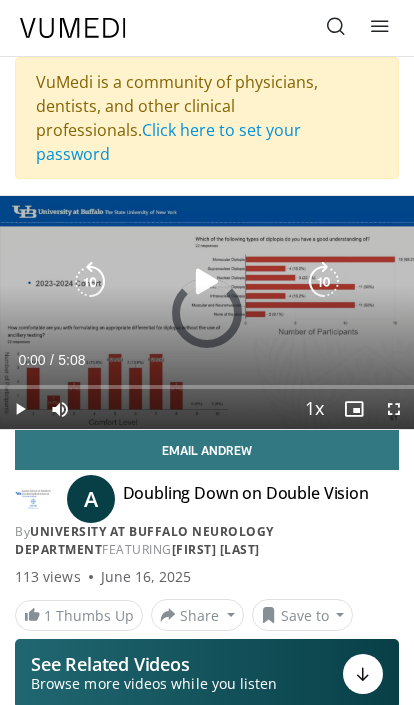 click at bounding box center (207, 282) 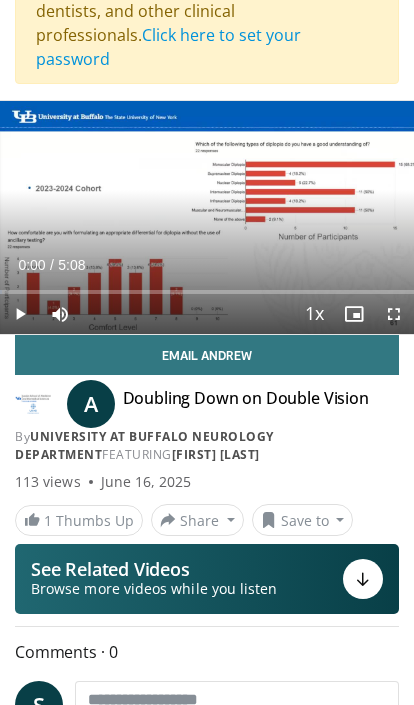 scroll, scrollTop: 0, scrollLeft: 0, axis: both 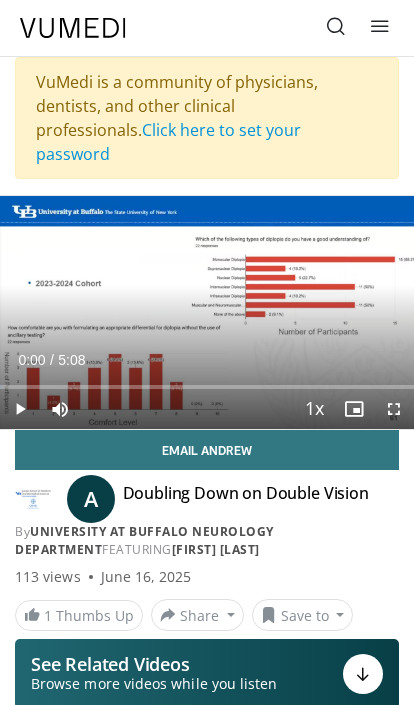 click at bounding box center [336, 26] 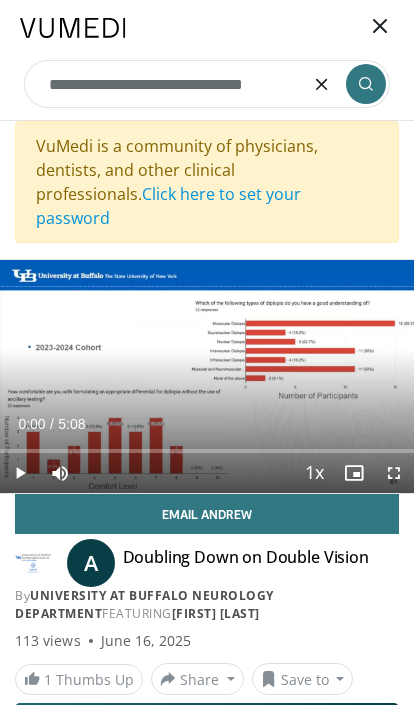 type on "**********" 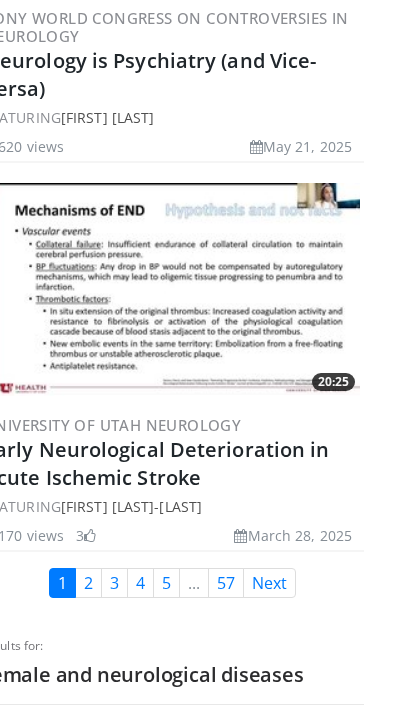 scroll, scrollTop: 10412, scrollLeft: 34, axis: both 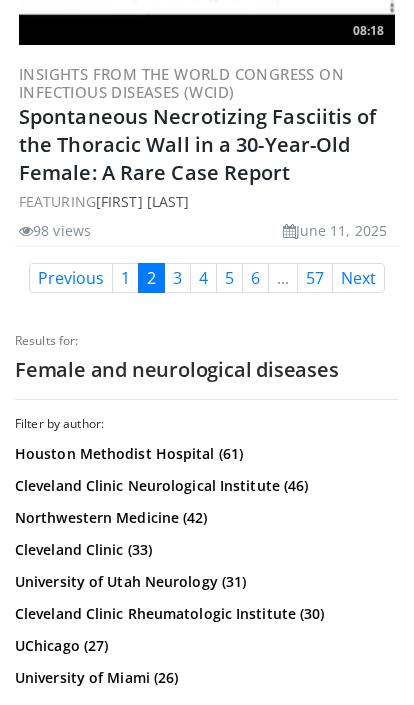 click on "3" at bounding box center (177, 279) 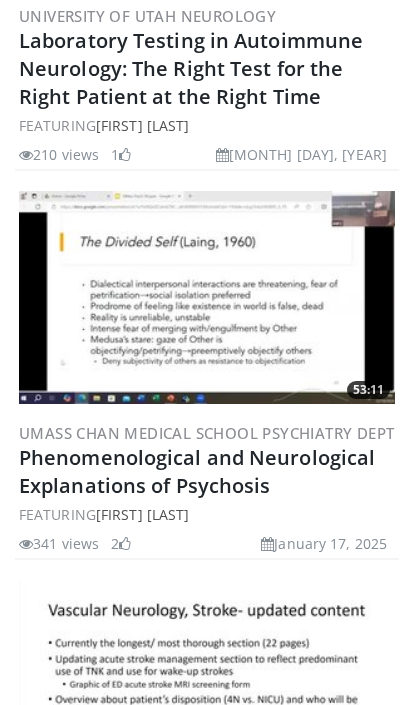 scroll, scrollTop: 7059, scrollLeft: 0, axis: vertical 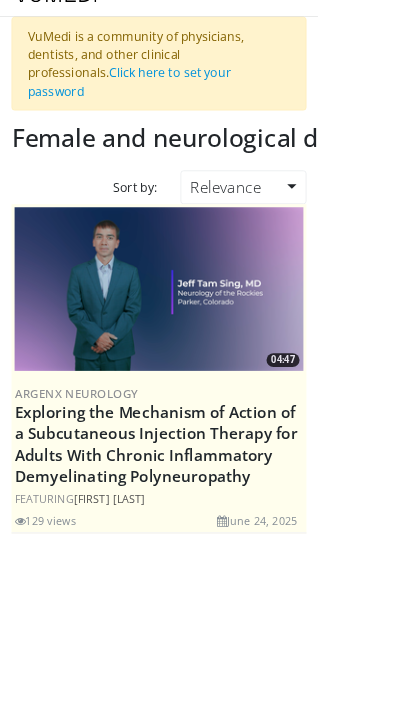 click on "Exploring the Mechanism of Action of a Subcutaneous Injection Therapy for Adults With Chronic Inflammatory Demyelinating Polyneuropathy" at bounding box center [203, 578] 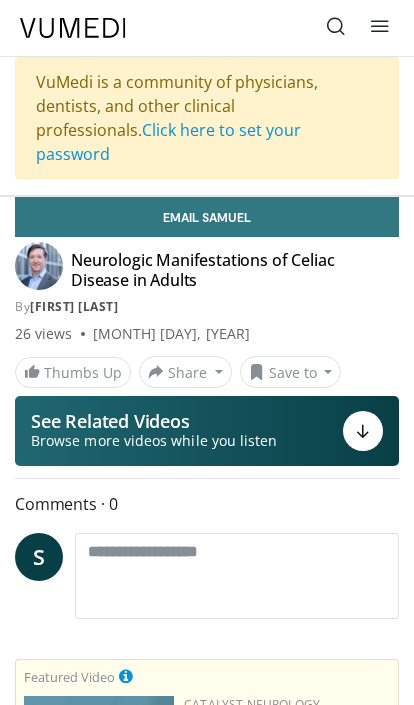 scroll, scrollTop: 0, scrollLeft: 0, axis: both 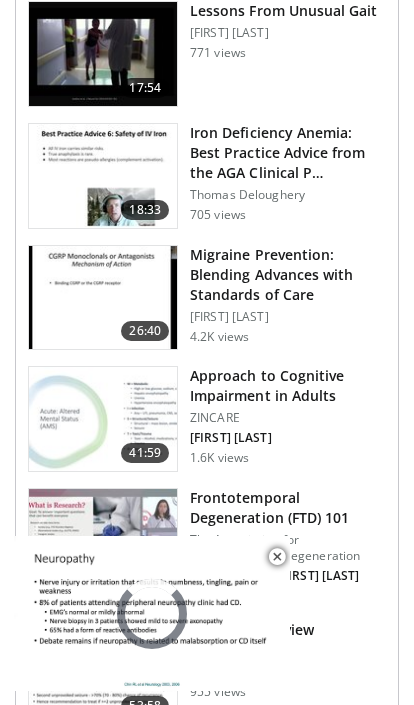 click on "Migraine Prevention: Blending Advances with Standards of Care" at bounding box center [288, 275] 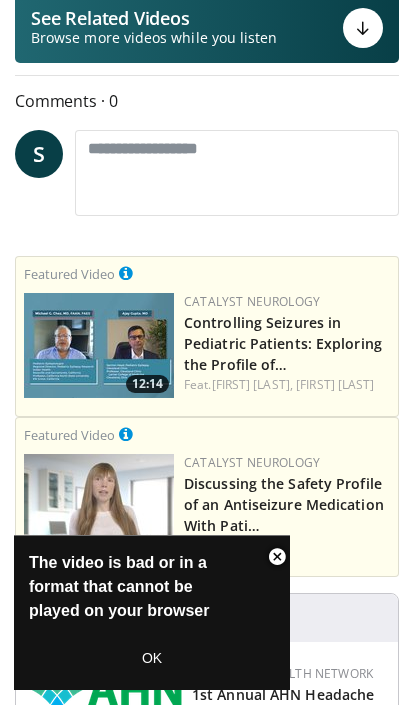 scroll, scrollTop: 0, scrollLeft: 0, axis: both 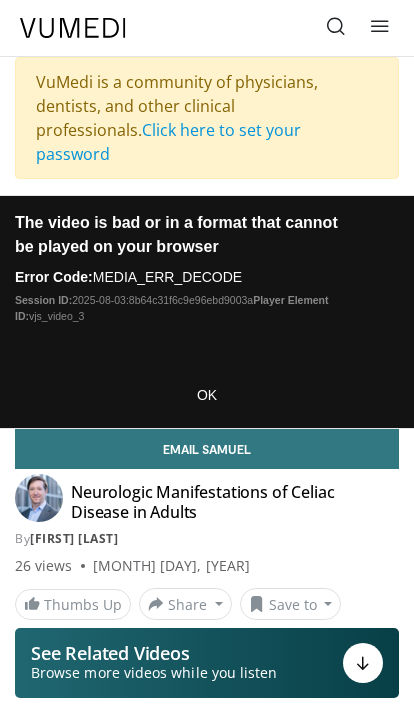 click on "Neurologic Manifestations of Celiac Disease in Adults" at bounding box center (205, 502) 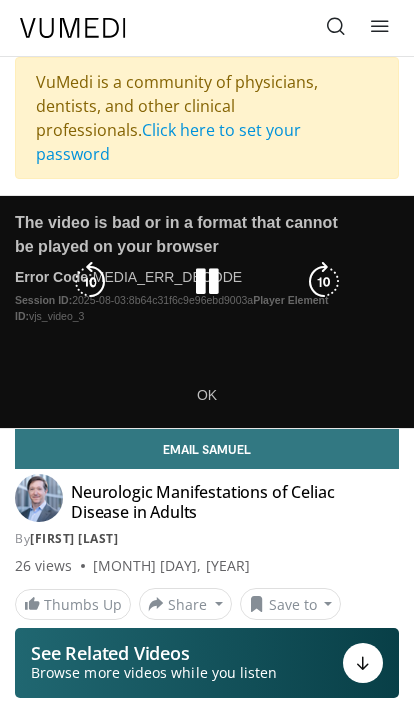 click at bounding box center [207, 282] 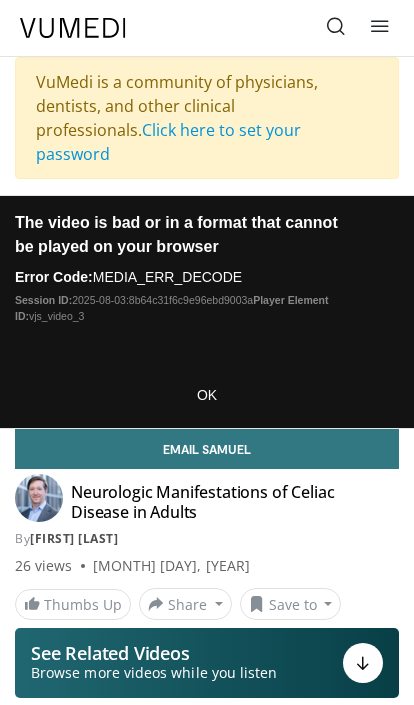 click on "Neurologic Manifestations of Celiac Disease in Adults" at bounding box center (205, 502) 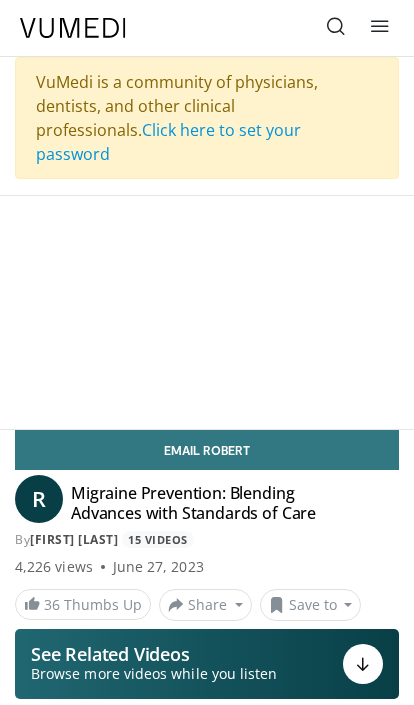 scroll, scrollTop: 0, scrollLeft: 0, axis: both 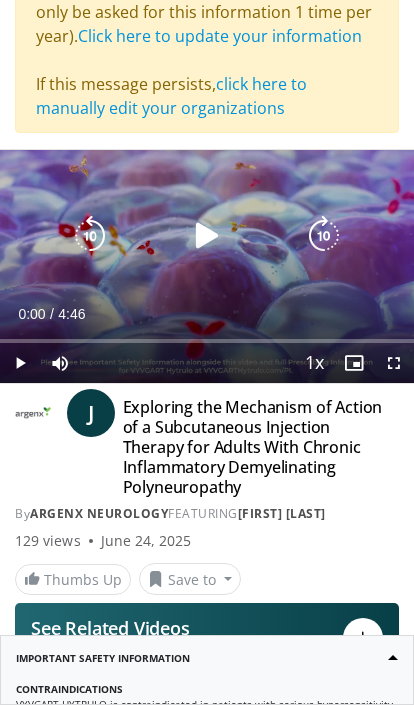 click at bounding box center (207, 236) 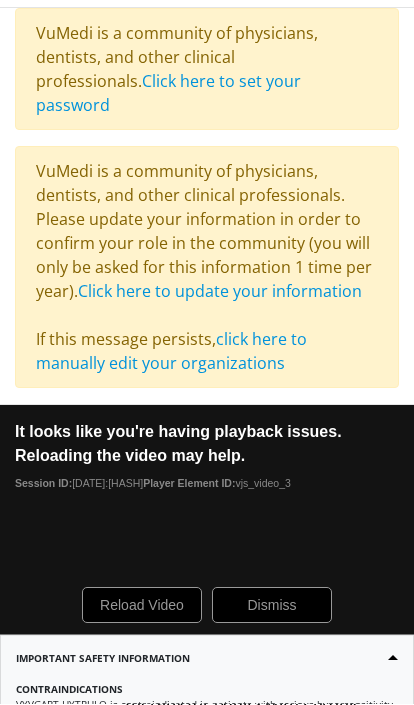 scroll, scrollTop: 0, scrollLeft: 0, axis: both 